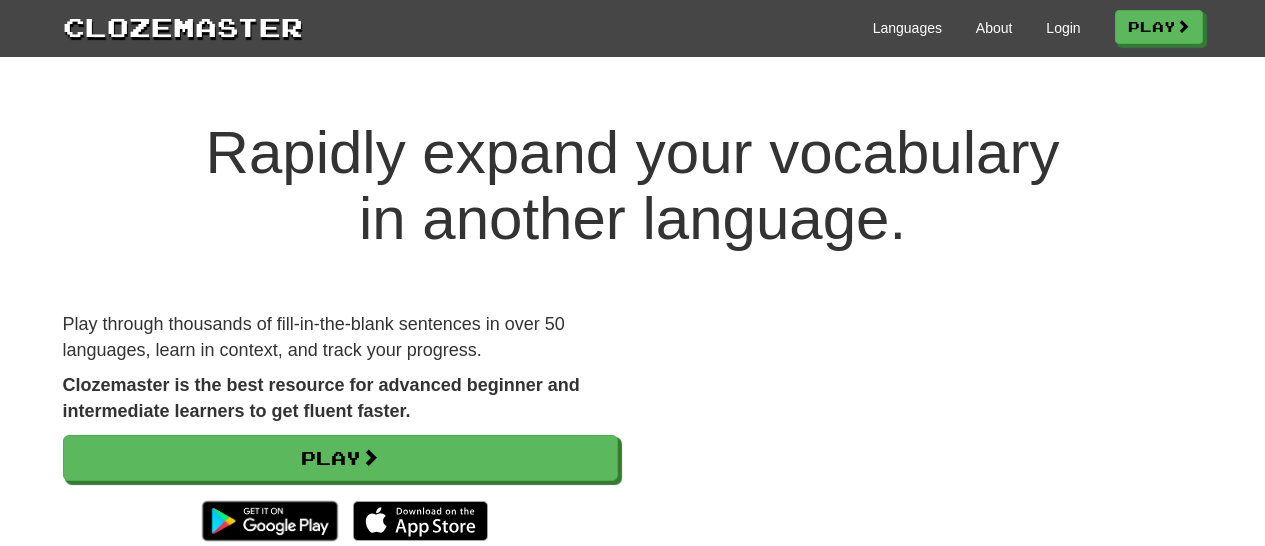 scroll, scrollTop: 0, scrollLeft: 0, axis: both 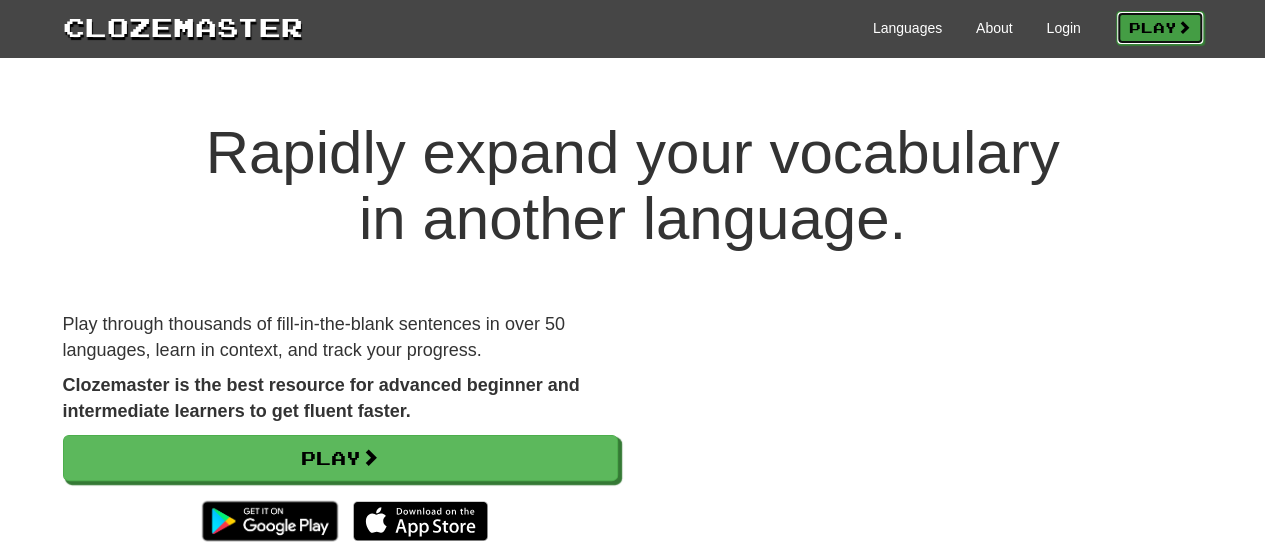 click on "Play" at bounding box center (1160, 28) 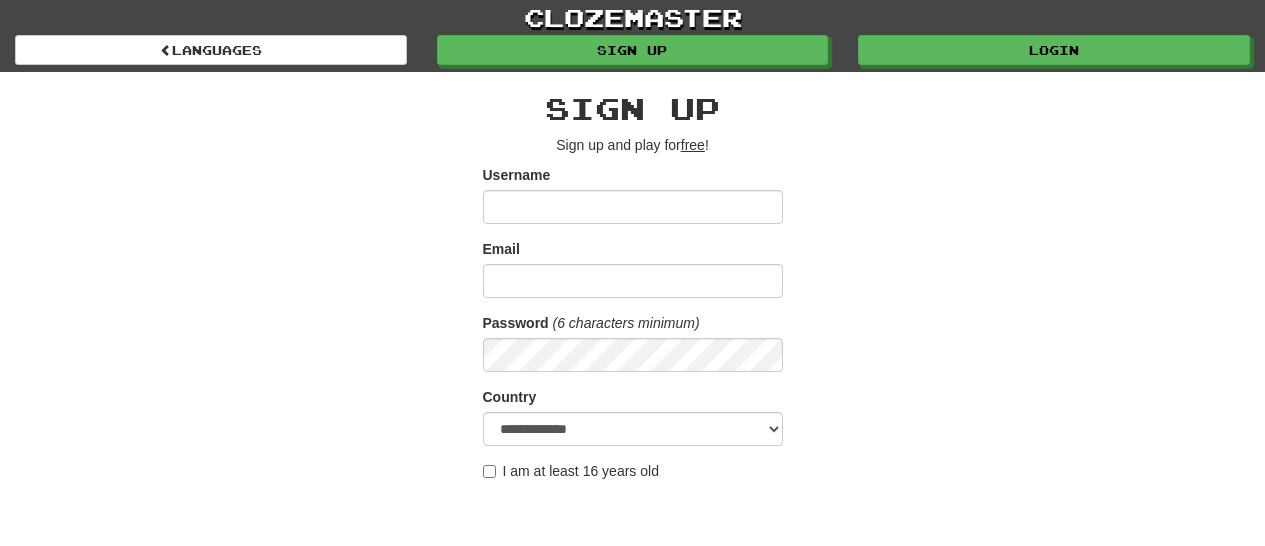 scroll, scrollTop: 0, scrollLeft: 0, axis: both 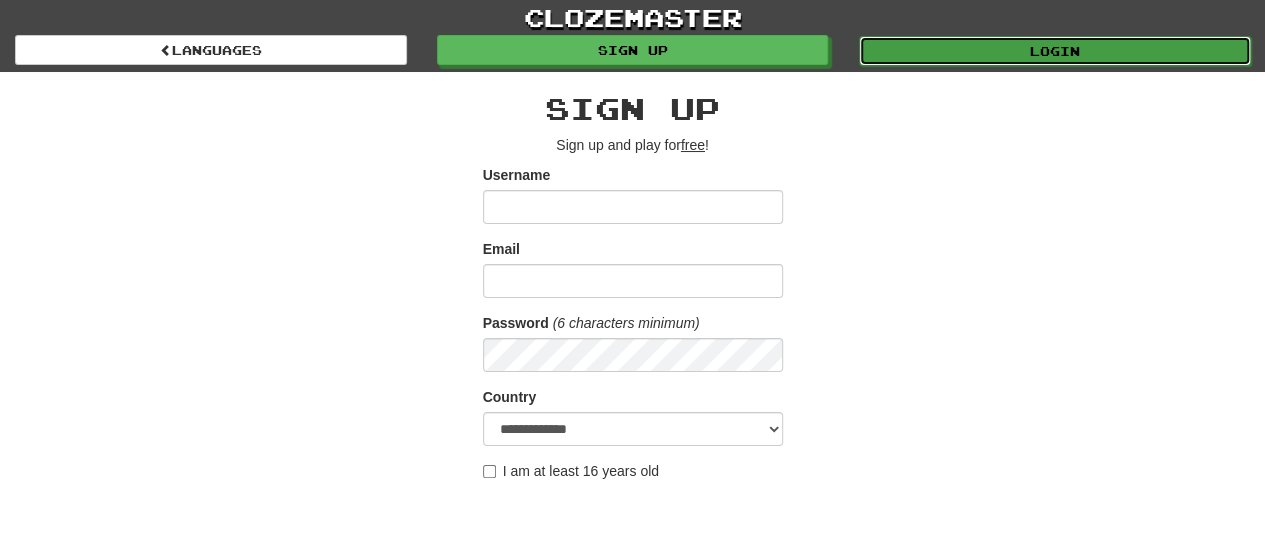 click on "Login" at bounding box center [1055, 51] 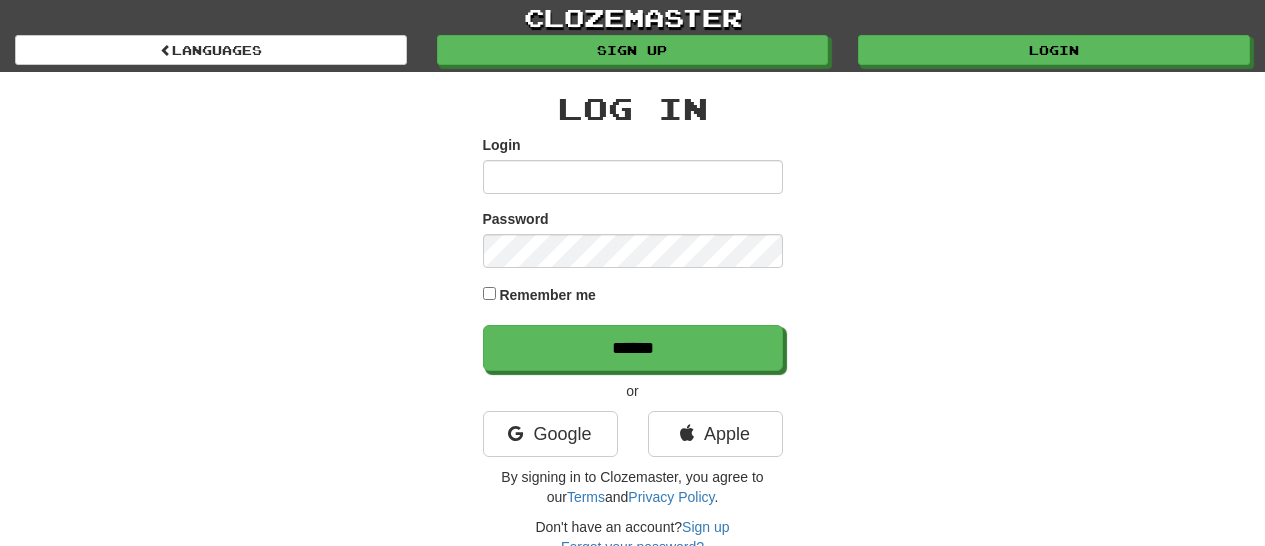 scroll, scrollTop: 0, scrollLeft: 0, axis: both 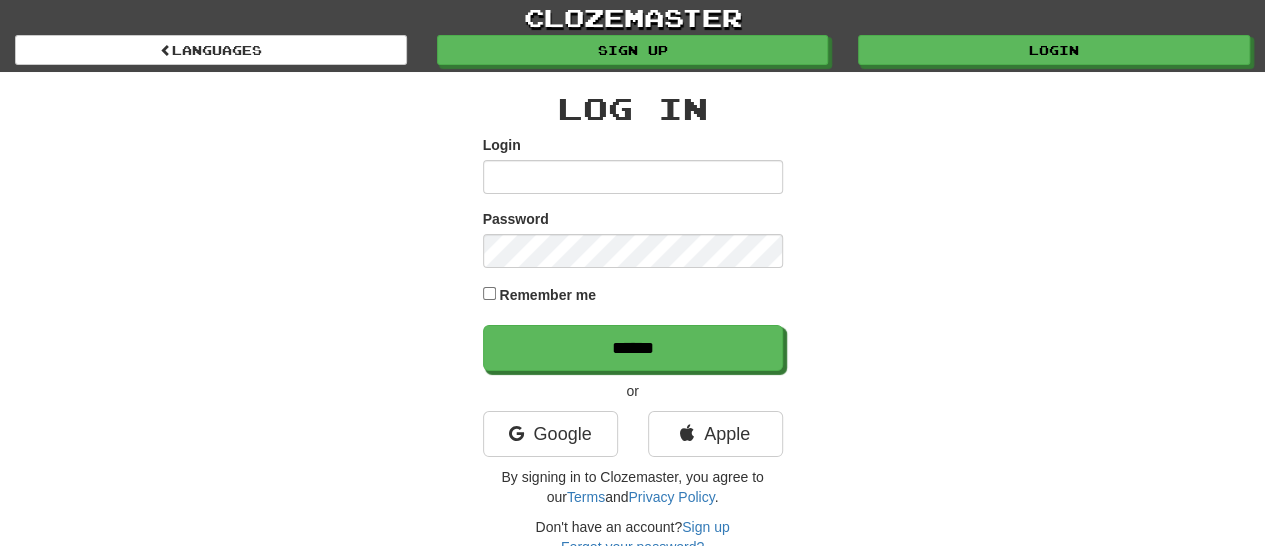 click on "Login" at bounding box center (633, 177) 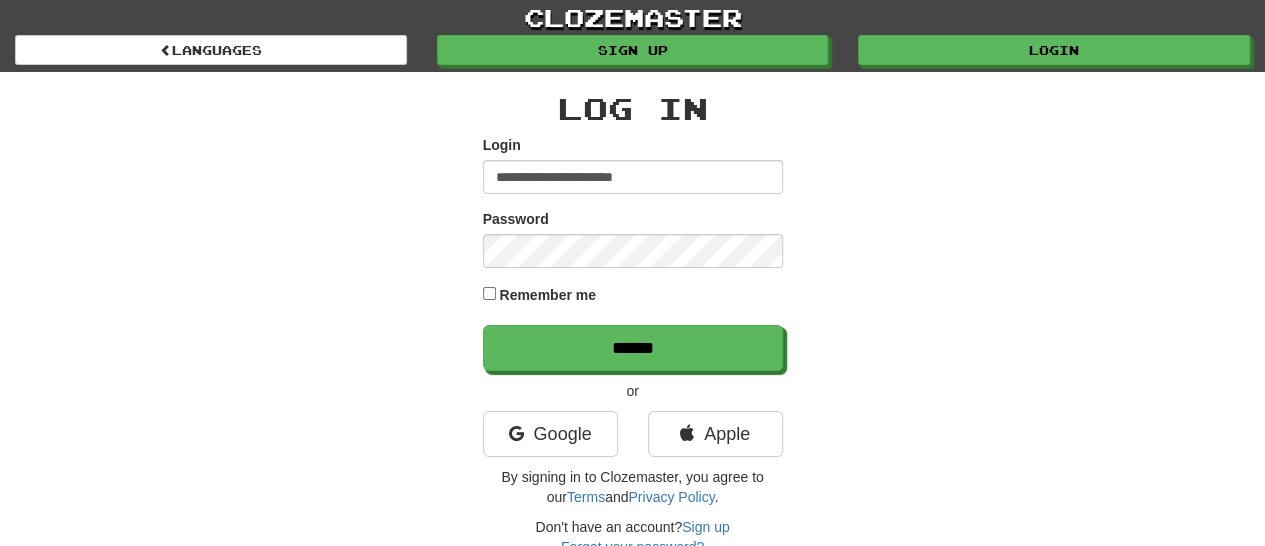 type on "**********" 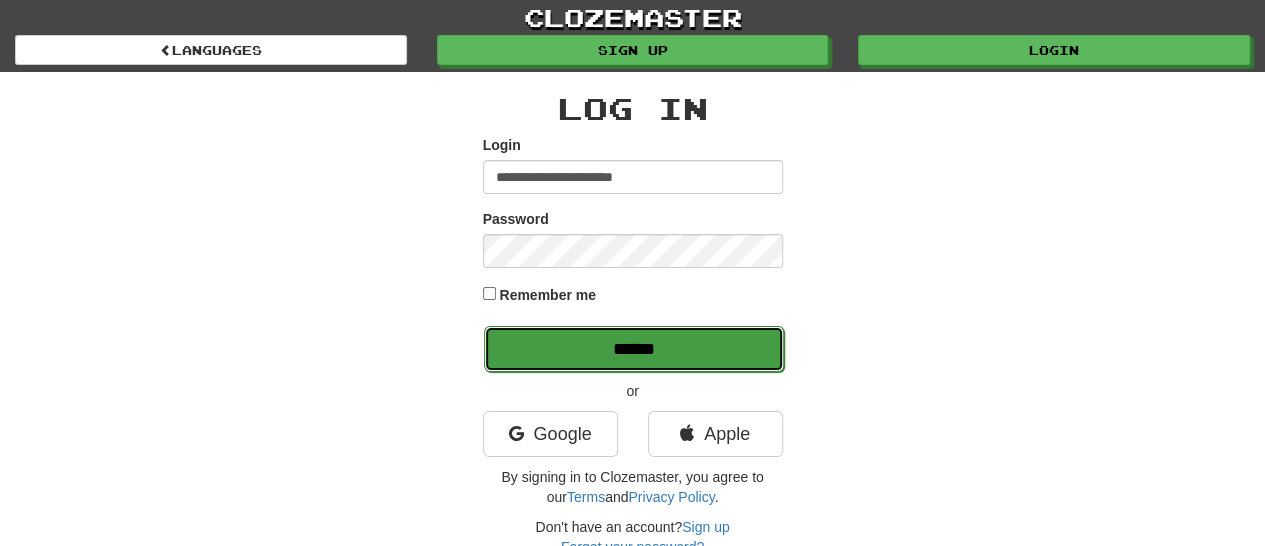 click on "******" at bounding box center (634, 349) 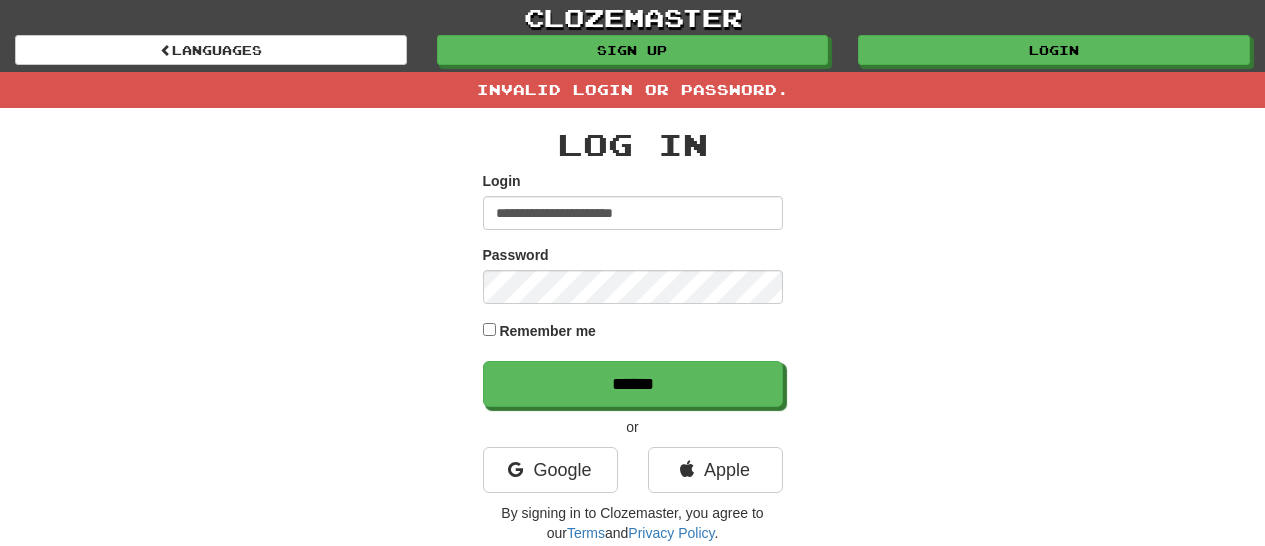 scroll, scrollTop: 0, scrollLeft: 0, axis: both 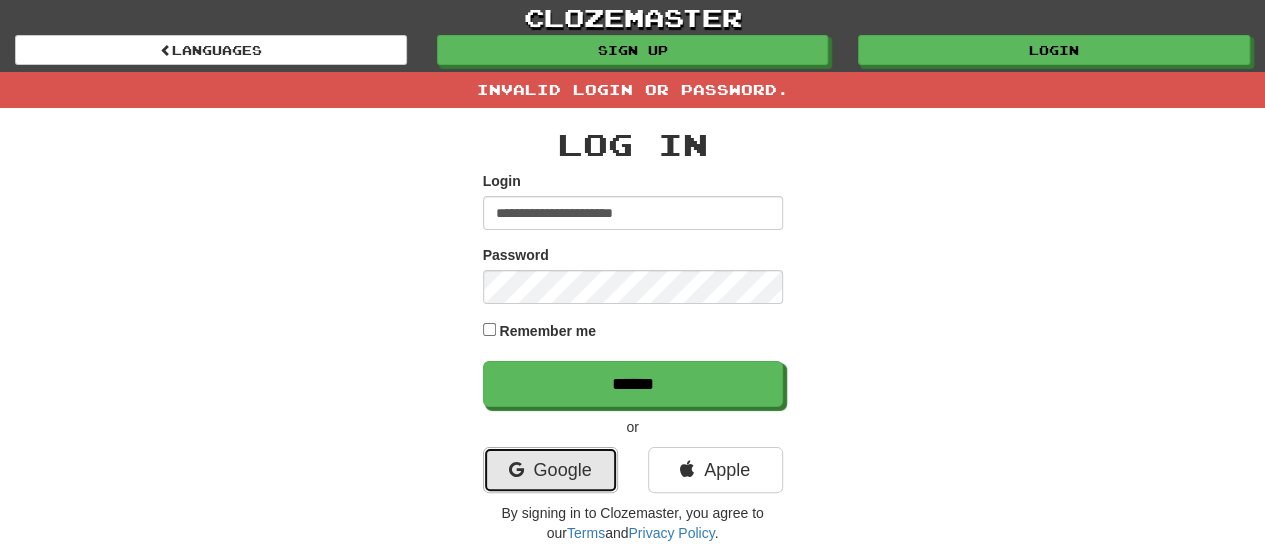 click on "Google" at bounding box center [550, 470] 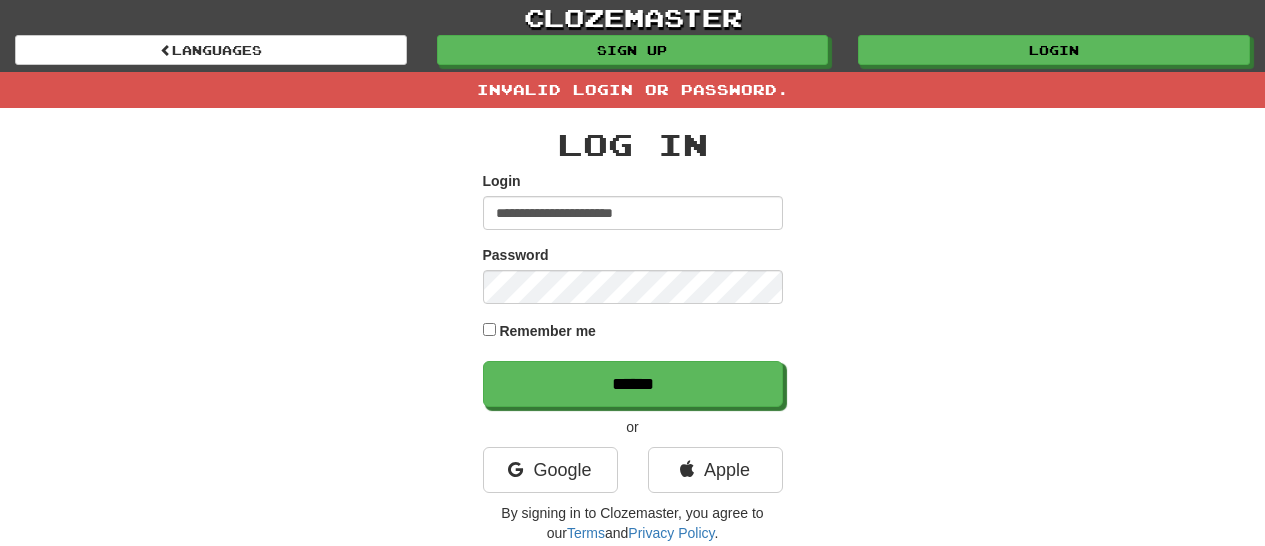 scroll, scrollTop: 0, scrollLeft: 0, axis: both 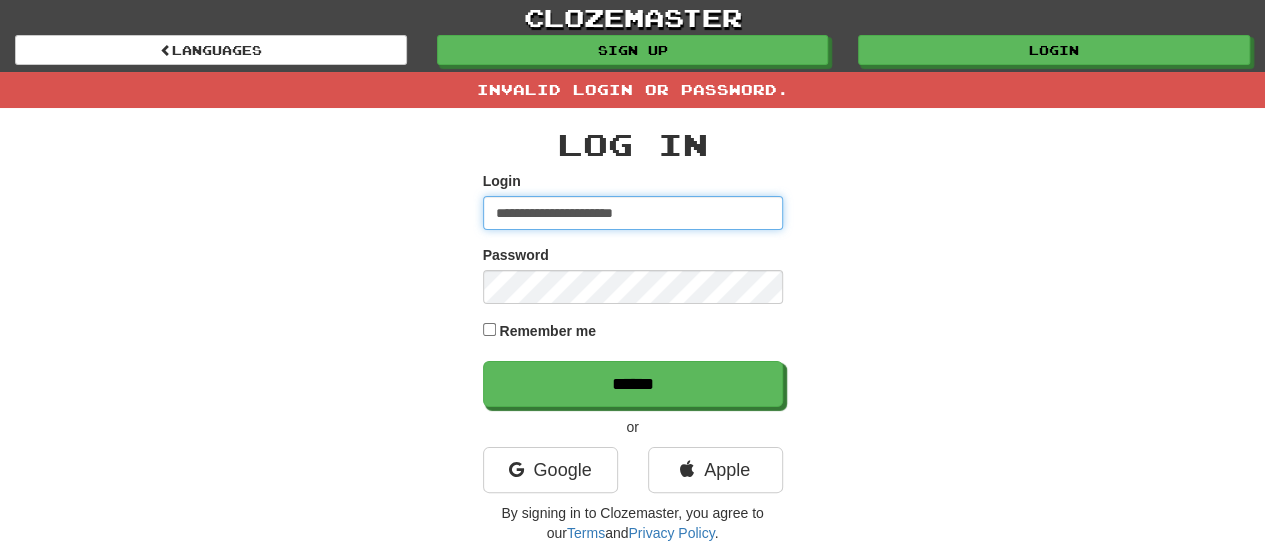 click on "**********" at bounding box center (633, 213) 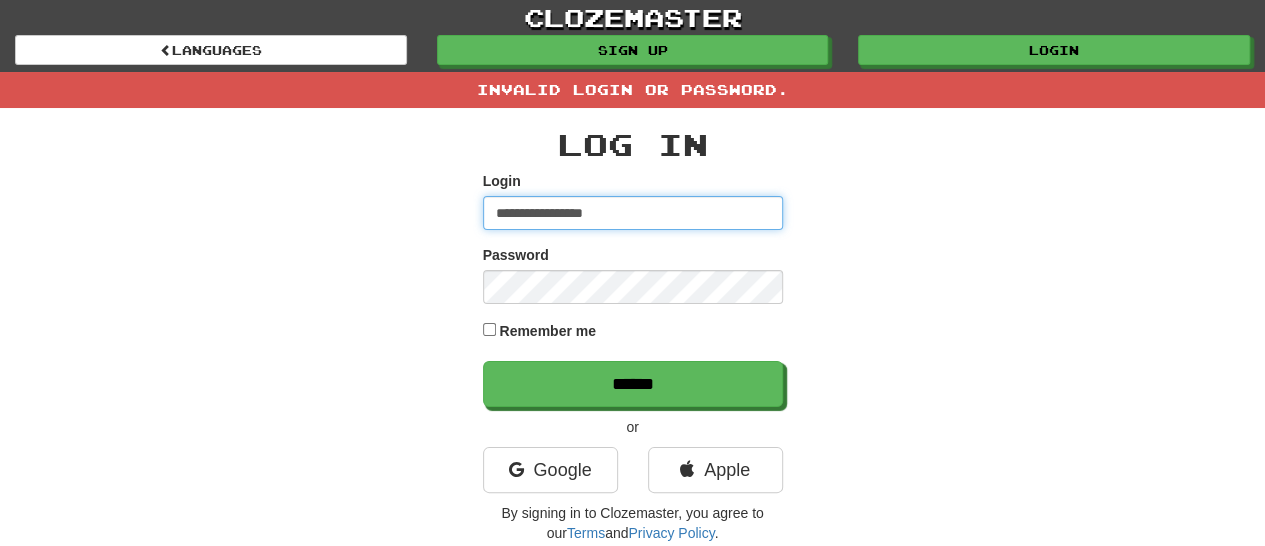 type on "**********" 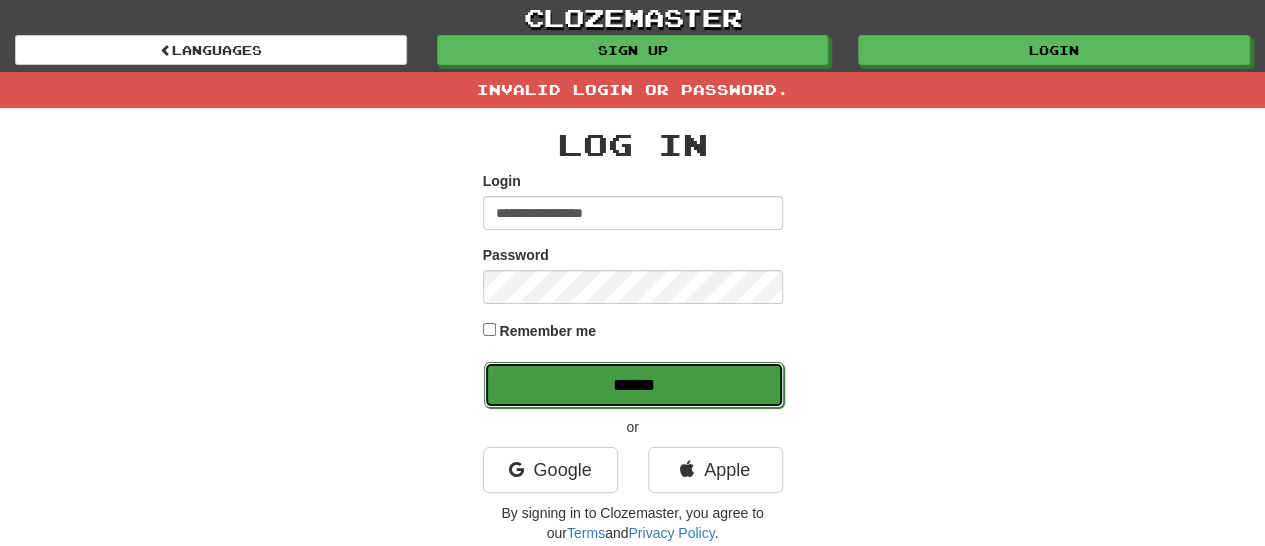 click on "******" at bounding box center (634, 385) 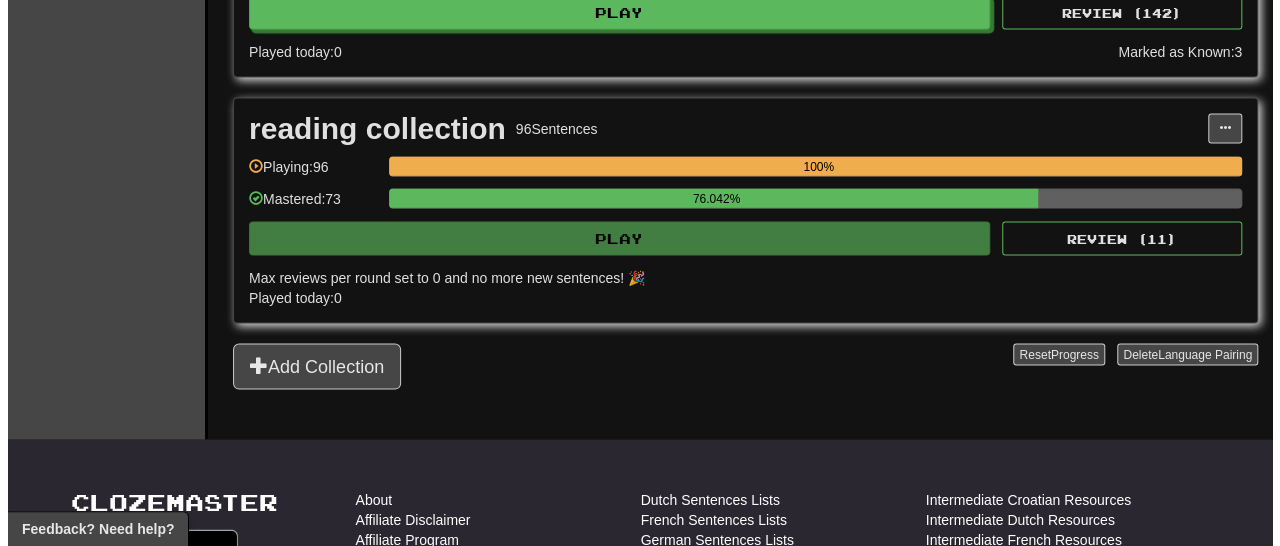 scroll, scrollTop: 1946, scrollLeft: 0, axis: vertical 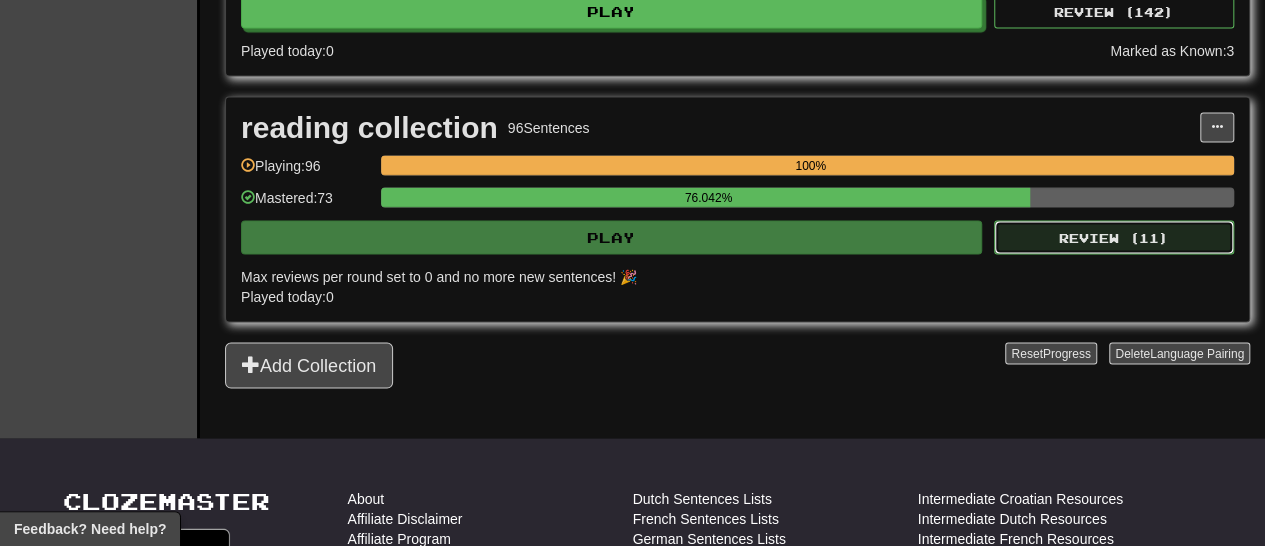 click on "Review ( 11 )" at bounding box center (1114, 238) 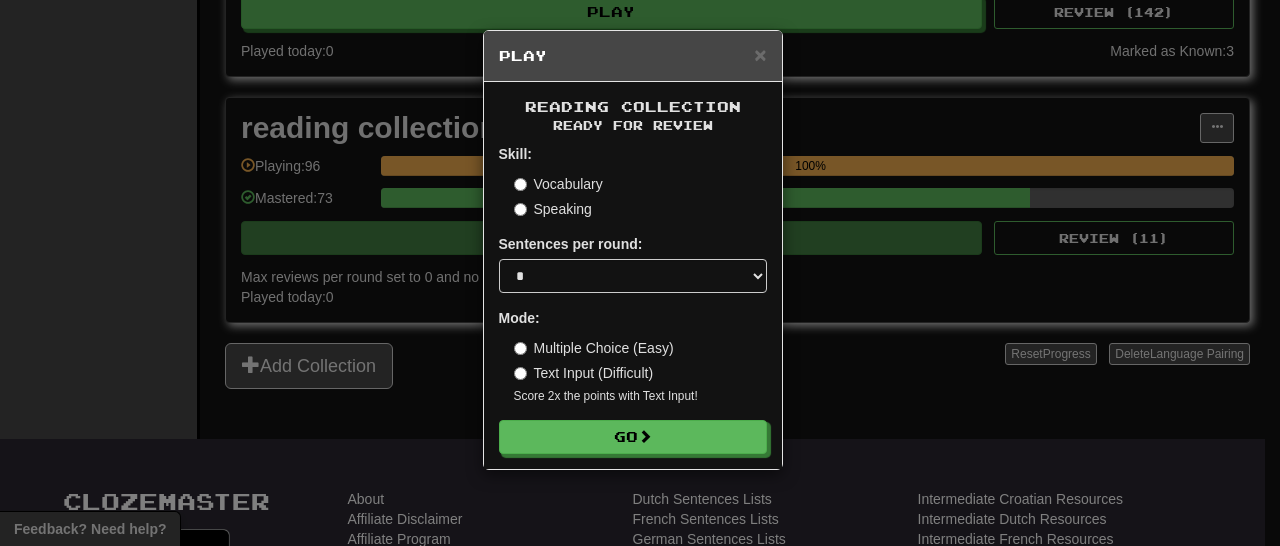 click on "Speaking" at bounding box center (553, 209) 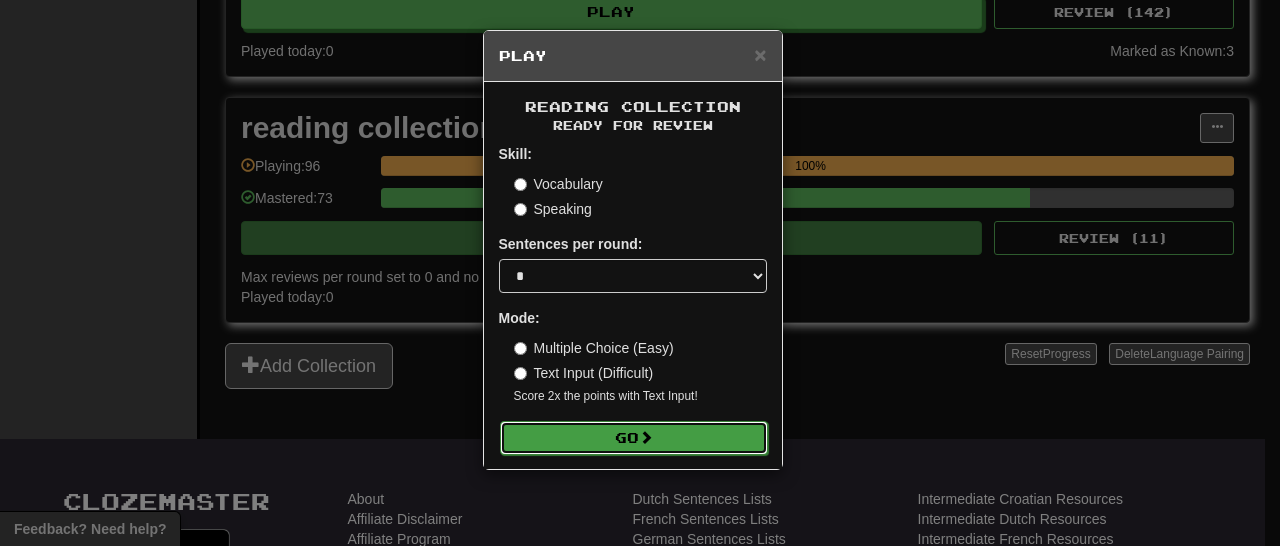 click on "Go" at bounding box center (634, 438) 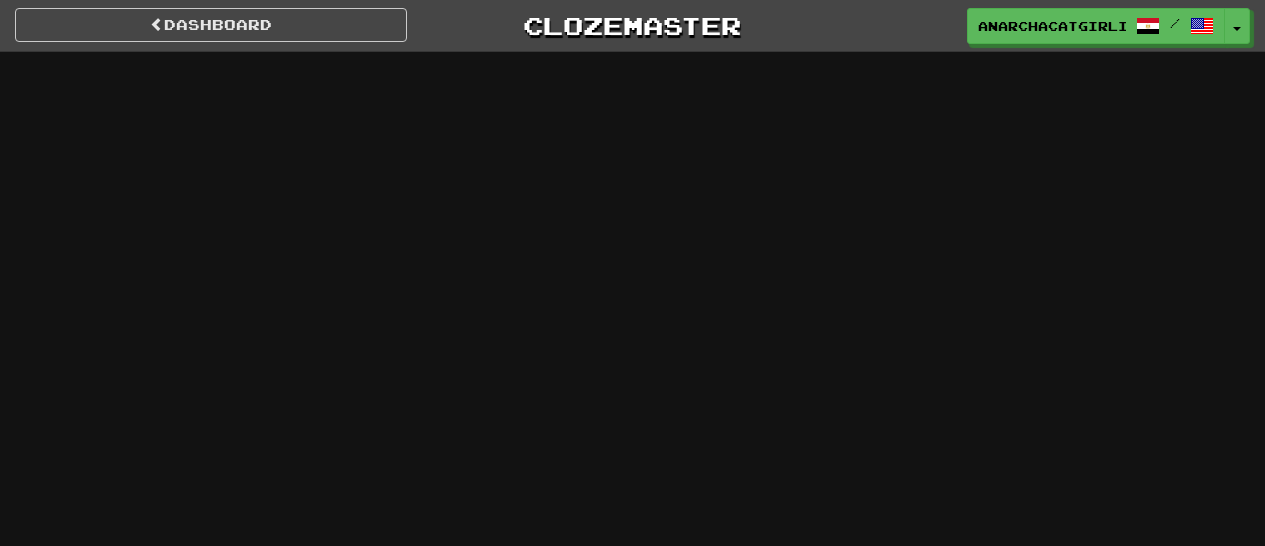 scroll, scrollTop: 0, scrollLeft: 0, axis: both 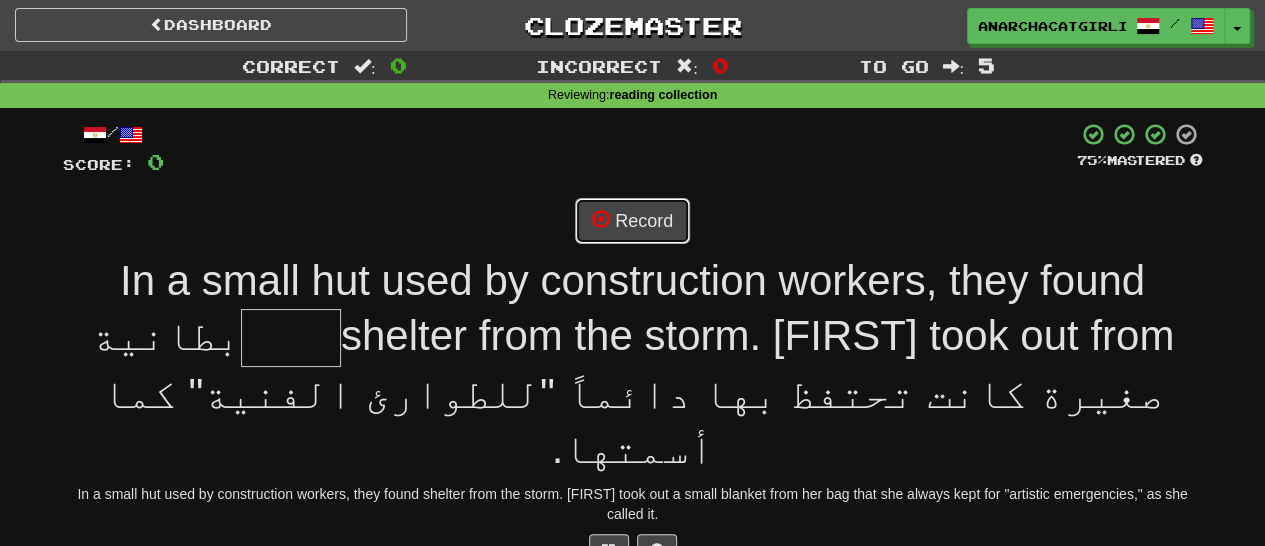 click on "Record" at bounding box center [632, 221] 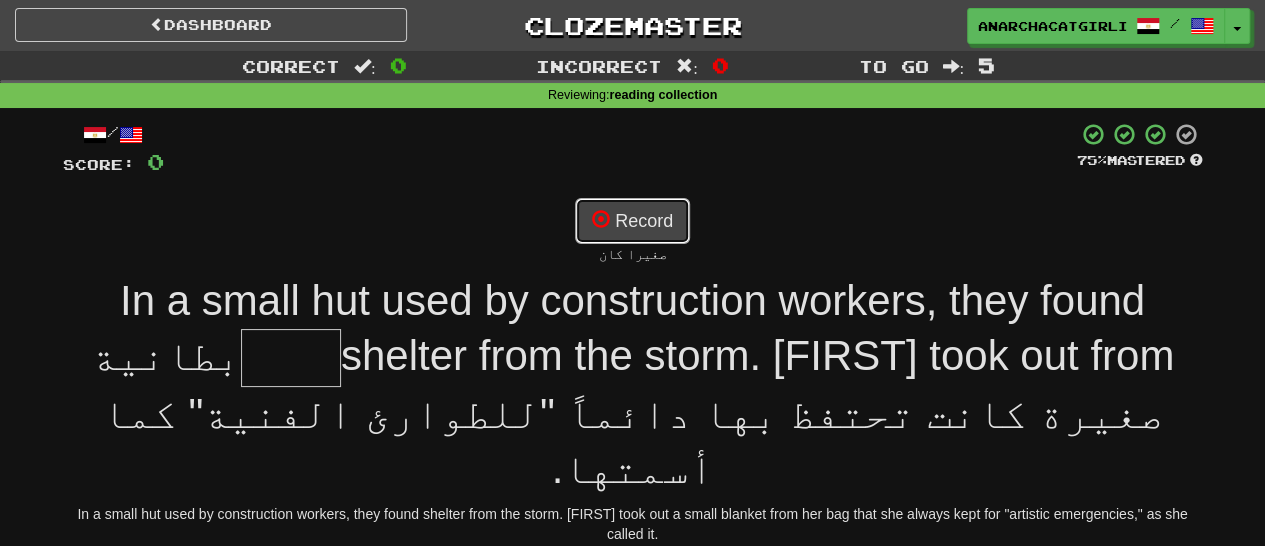 click on "Record" at bounding box center [632, 221] 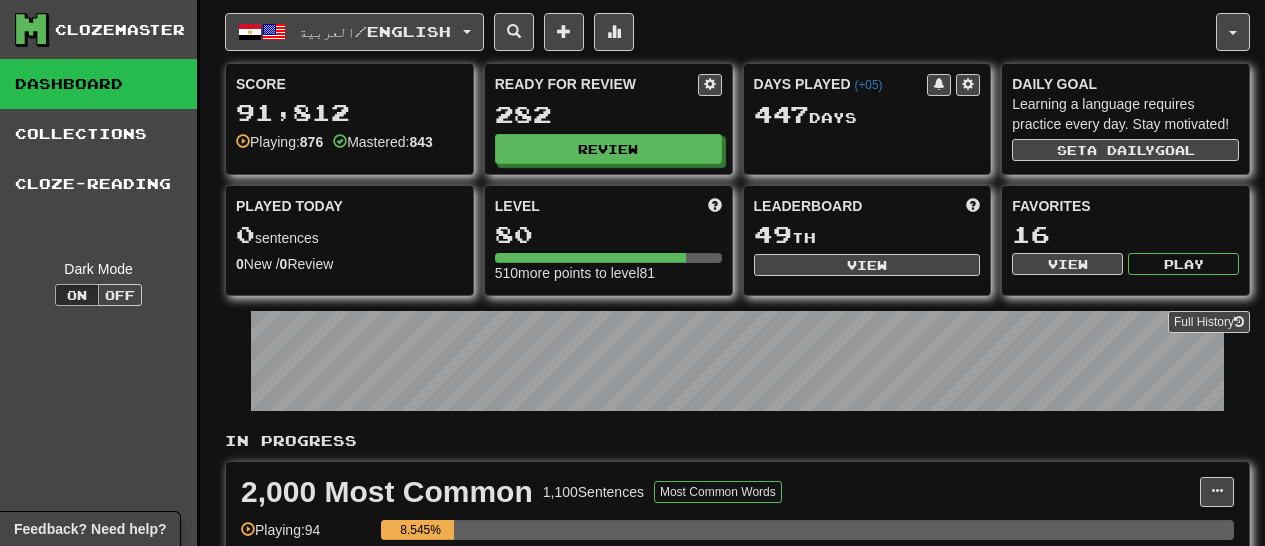 scroll, scrollTop: 1946, scrollLeft: 0, axis: vertical 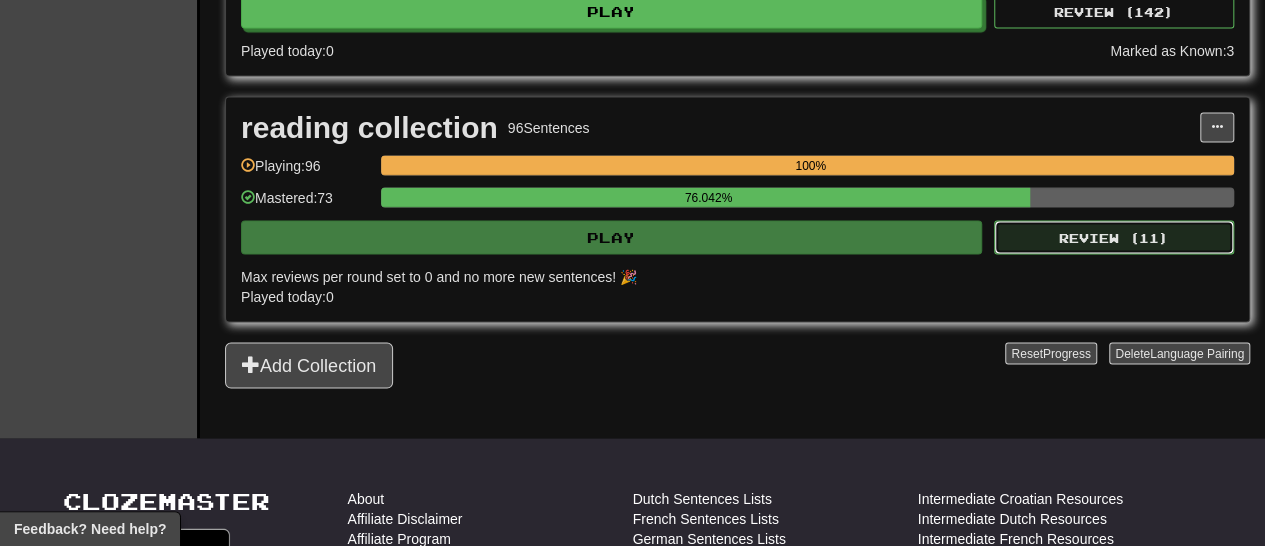 click on "Review ( 11 )" at bounding box center [1114, 238] 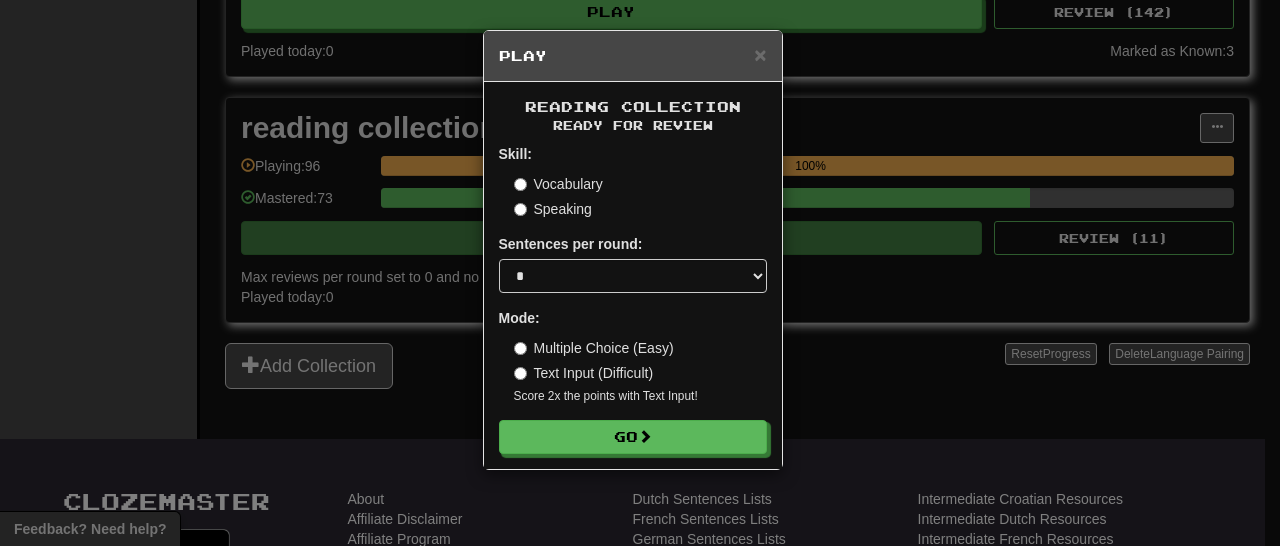 click on "× Play reading collection Ready for Review Skill: Vocabulary Speaking Sentences per round: * ** ** ** ** ** *** ******** Mode: Multiple Choice (Easy) Text Input (Difficult) Score 2x the points with Text Input ! Go" at bounding box center [640, 273] 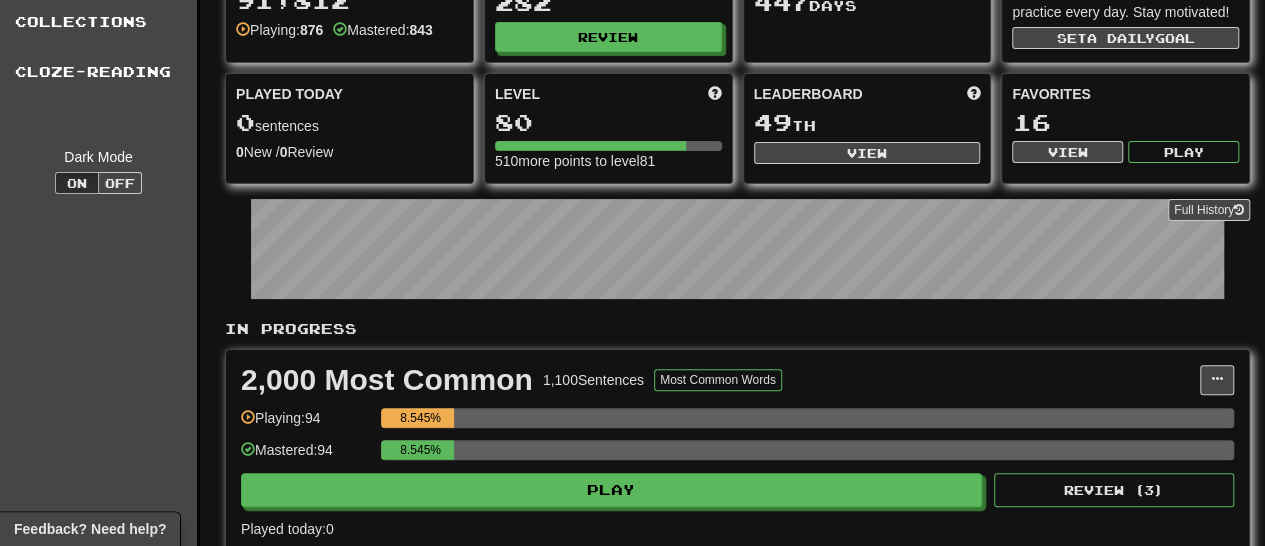 scroll, scrollTop: 0, scrollLeft: 0, axis: both 